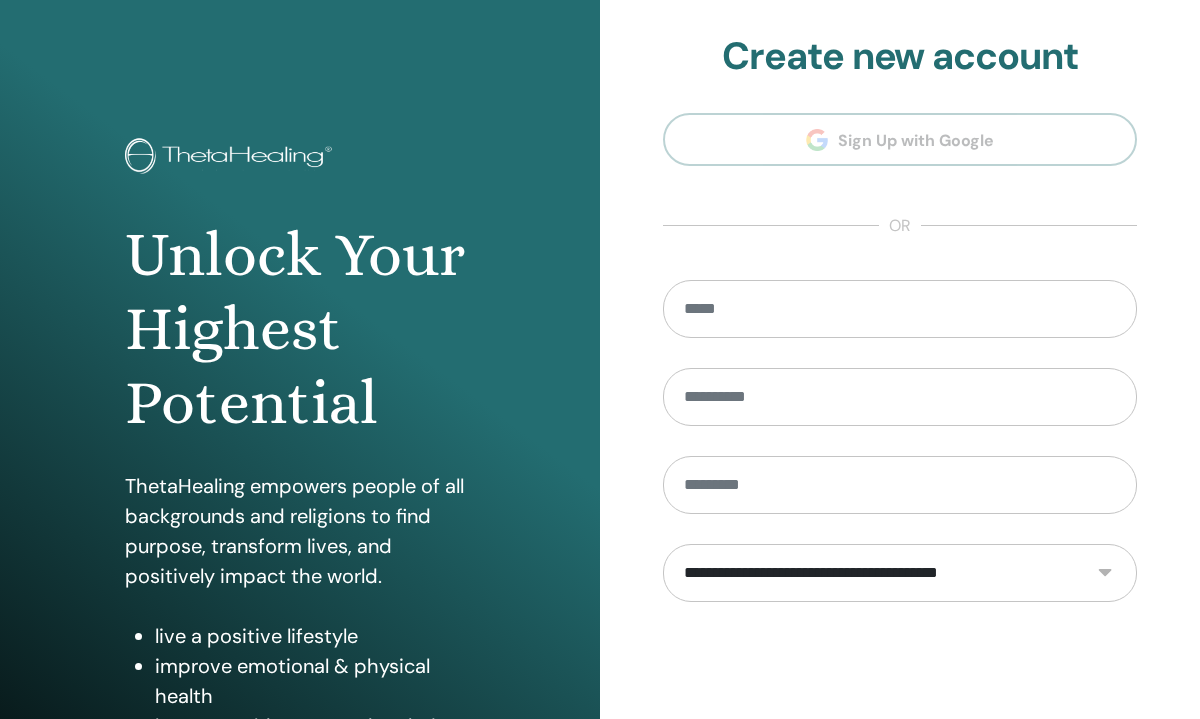 scroll, scrollTop: 0, scrollLeft: 0, axis: both 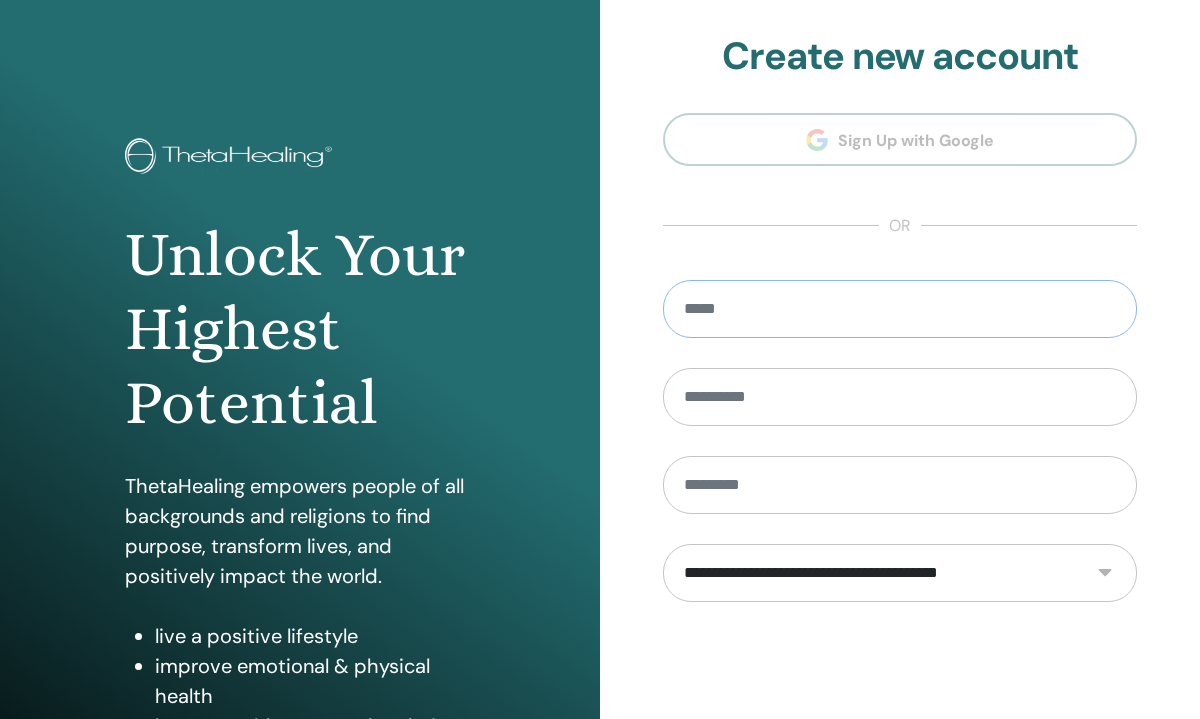 click at bounding box center [900, 309] 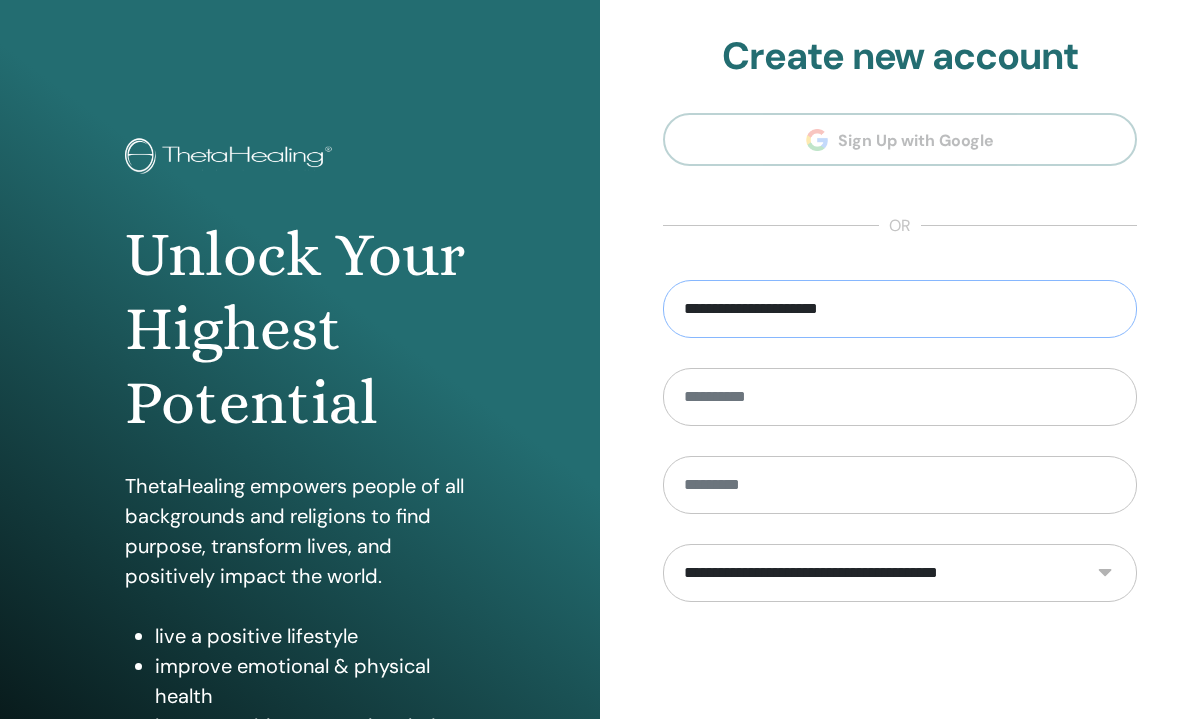 type on "**********" 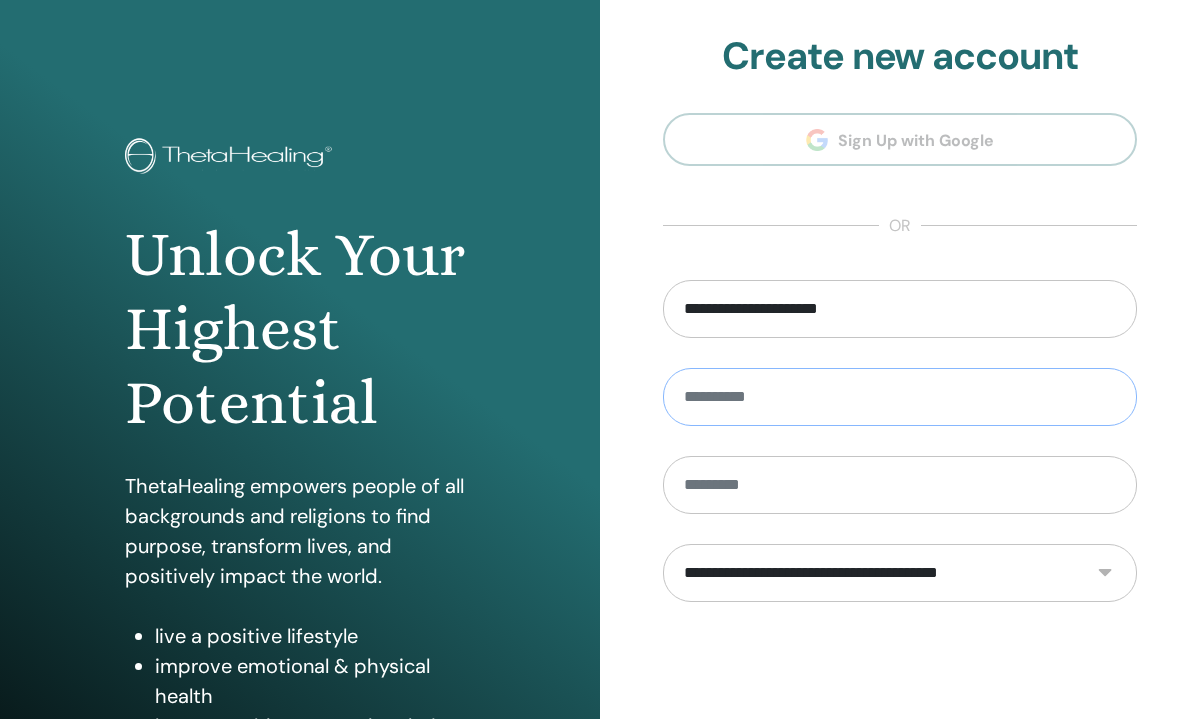 click at bounding box center [900, 397] 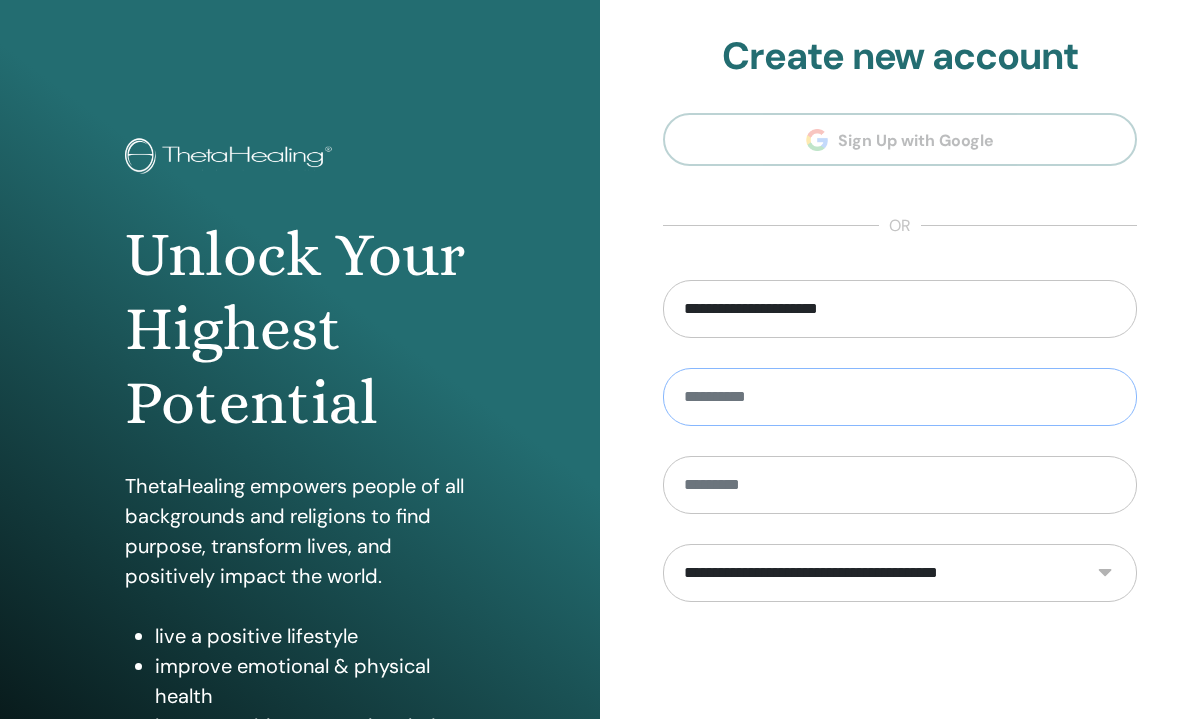 type on "*****" 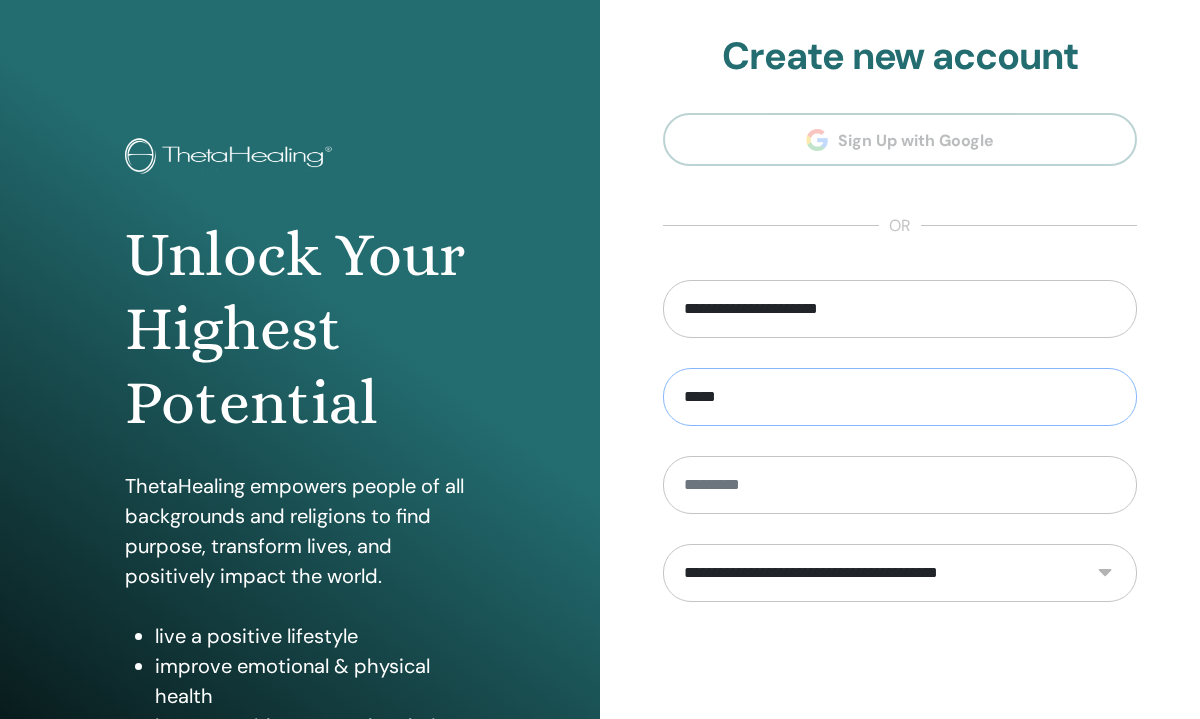 type on "****" 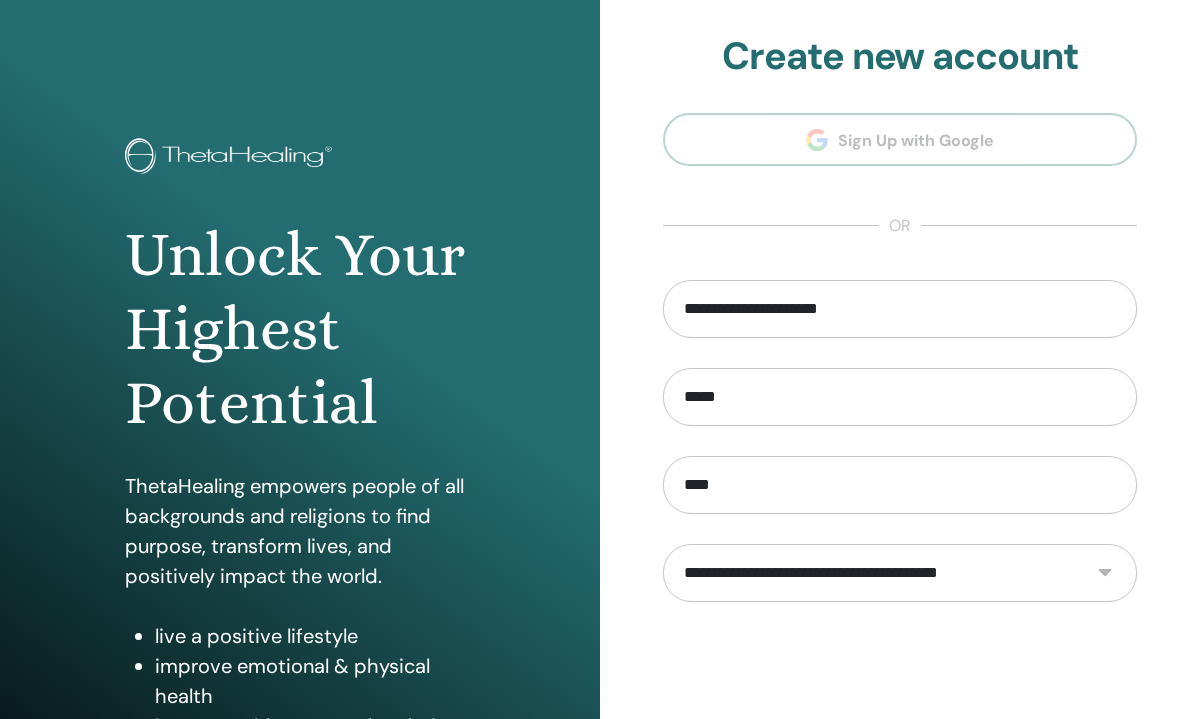 click on "**********" at bounding box center (900, 573) 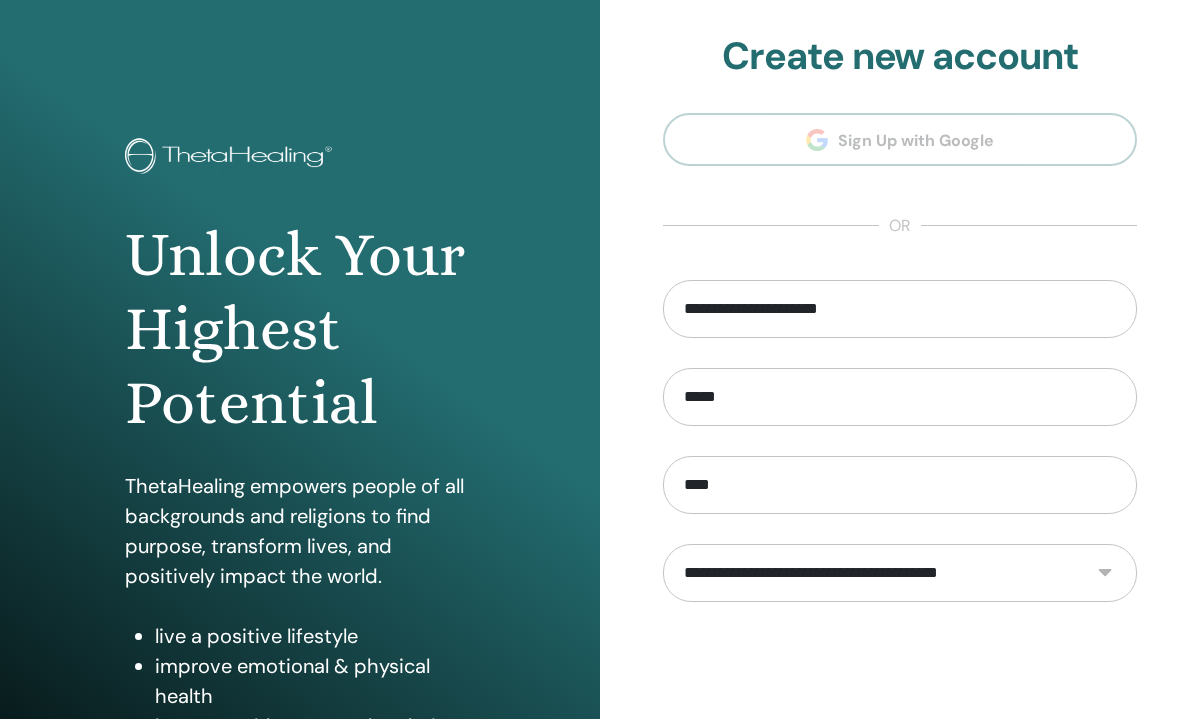 select on "***" 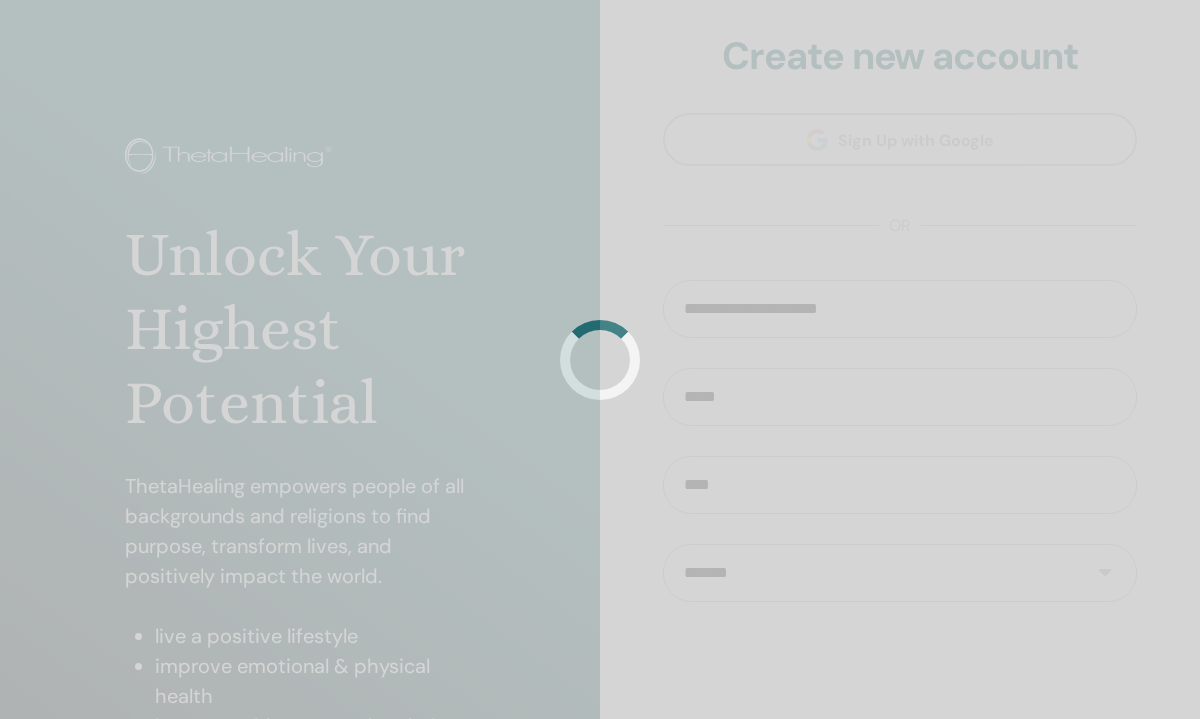 scroll, scrollTop: 22, scrollLeft: 0, axis: vertical 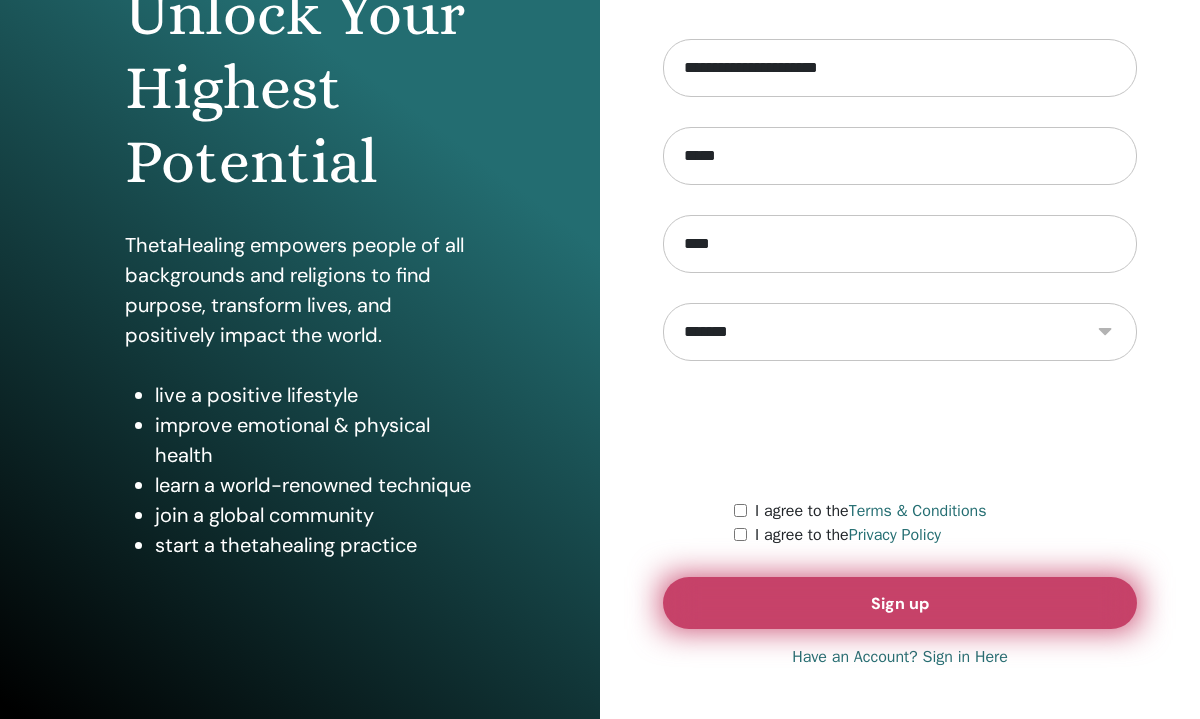 click on "Sign up" at bounding box center (900, 603) 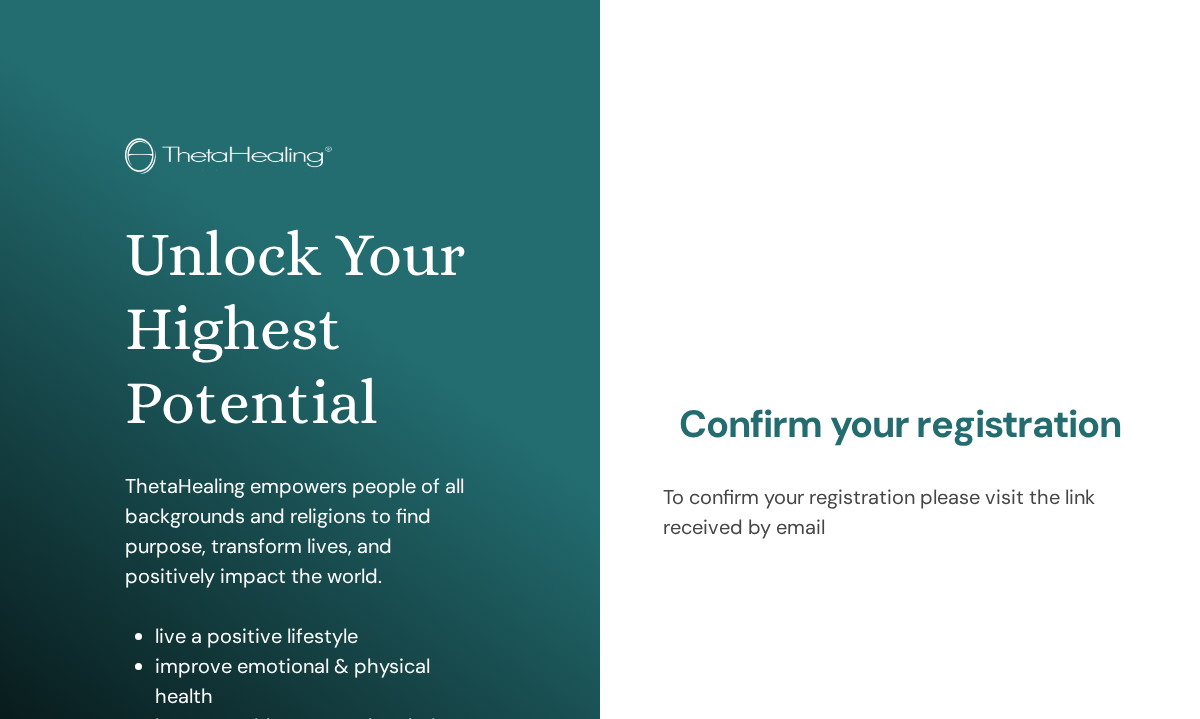 scroll, scrollTop: 0, scrollLeft: 0, axis: both 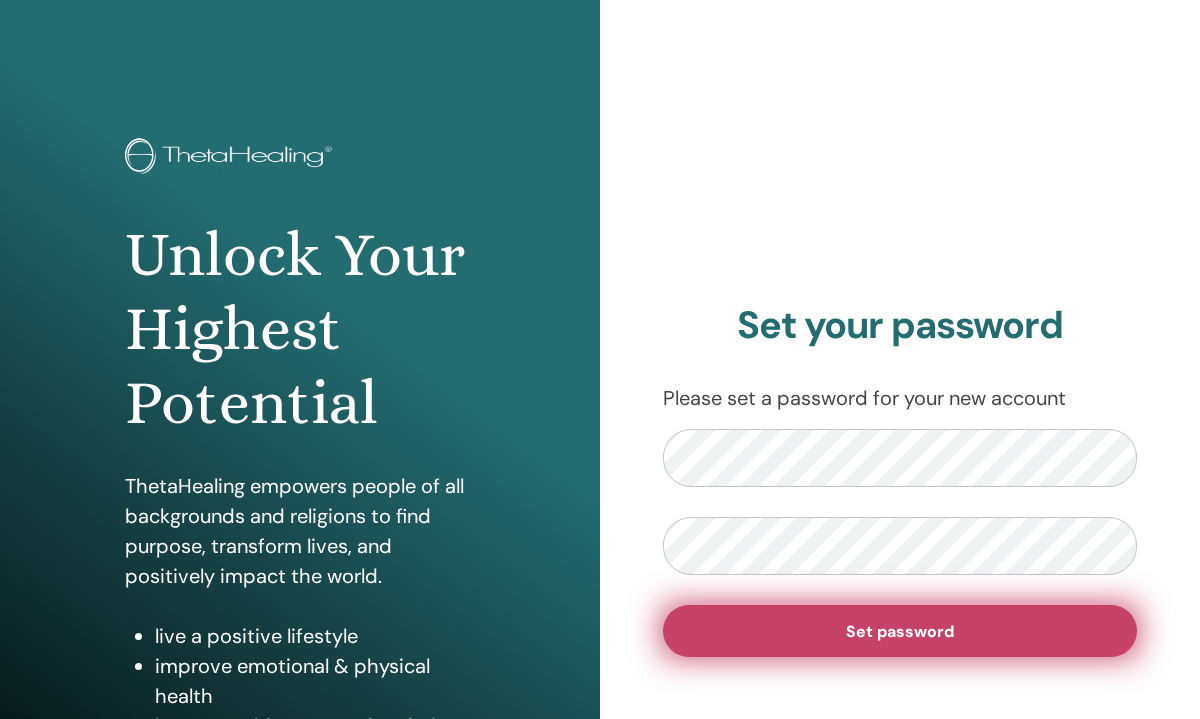 click on "Set password" at bounding box center (900, 631) 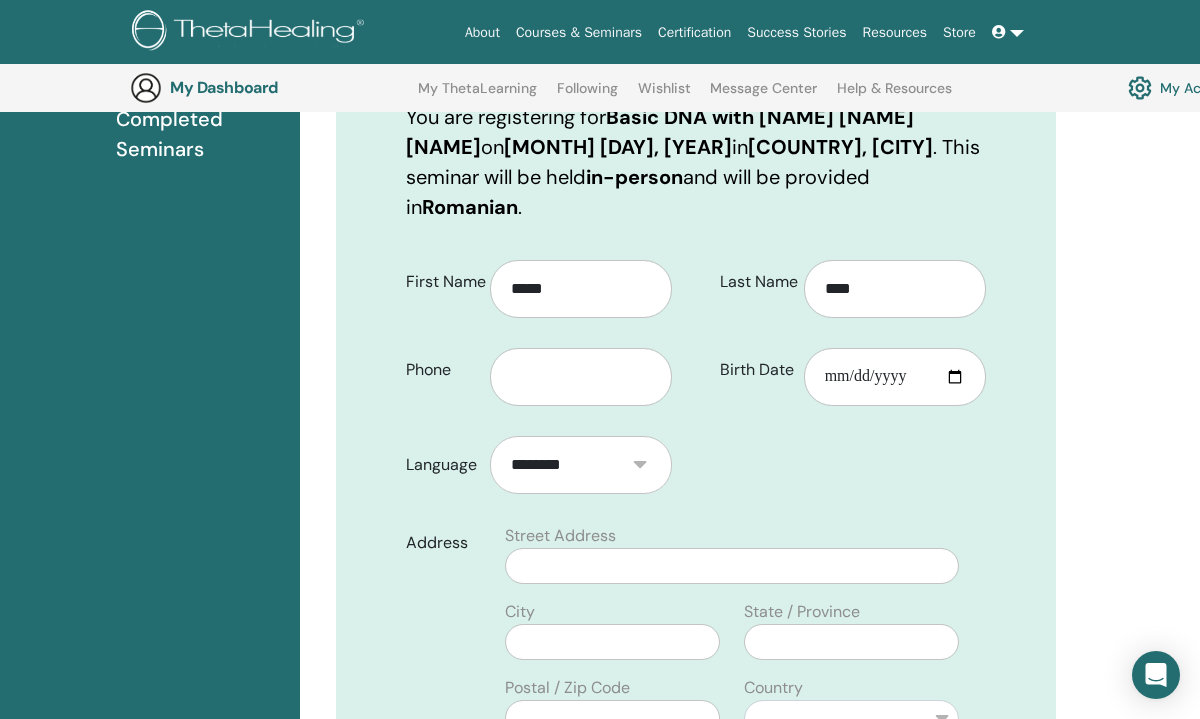 scroll, scrollTop: 347, scrollLeft: 0, axis: vertical 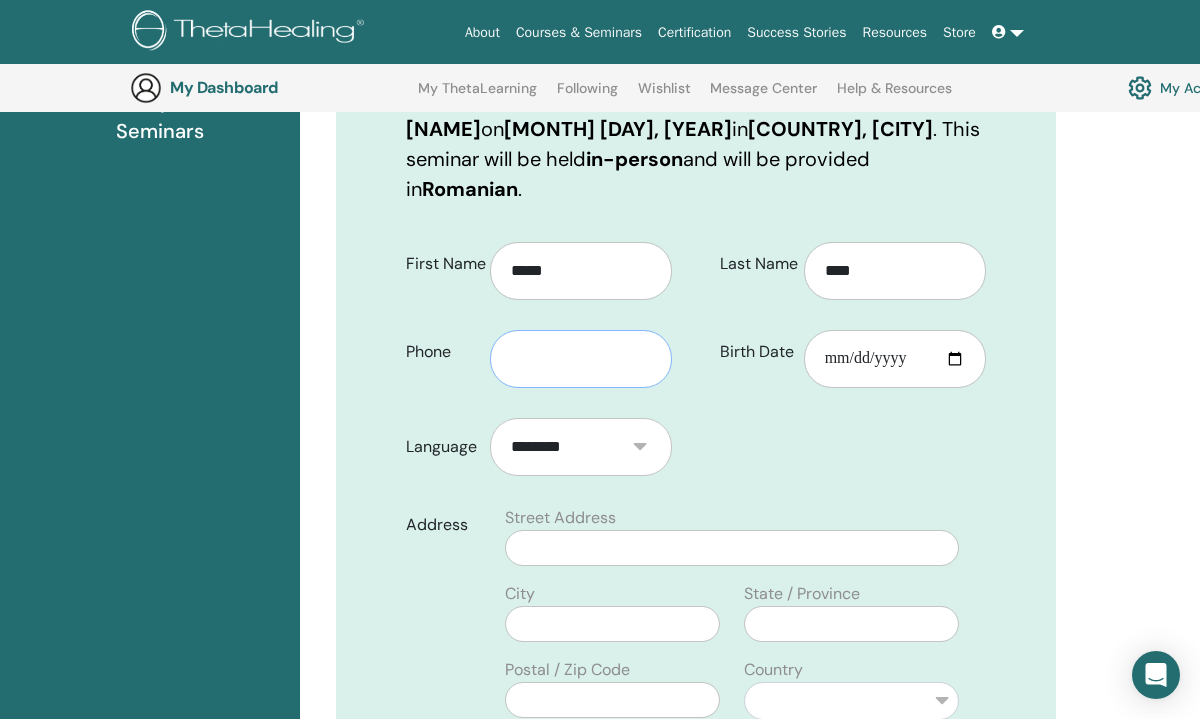 click at bounding box center (581, 359) 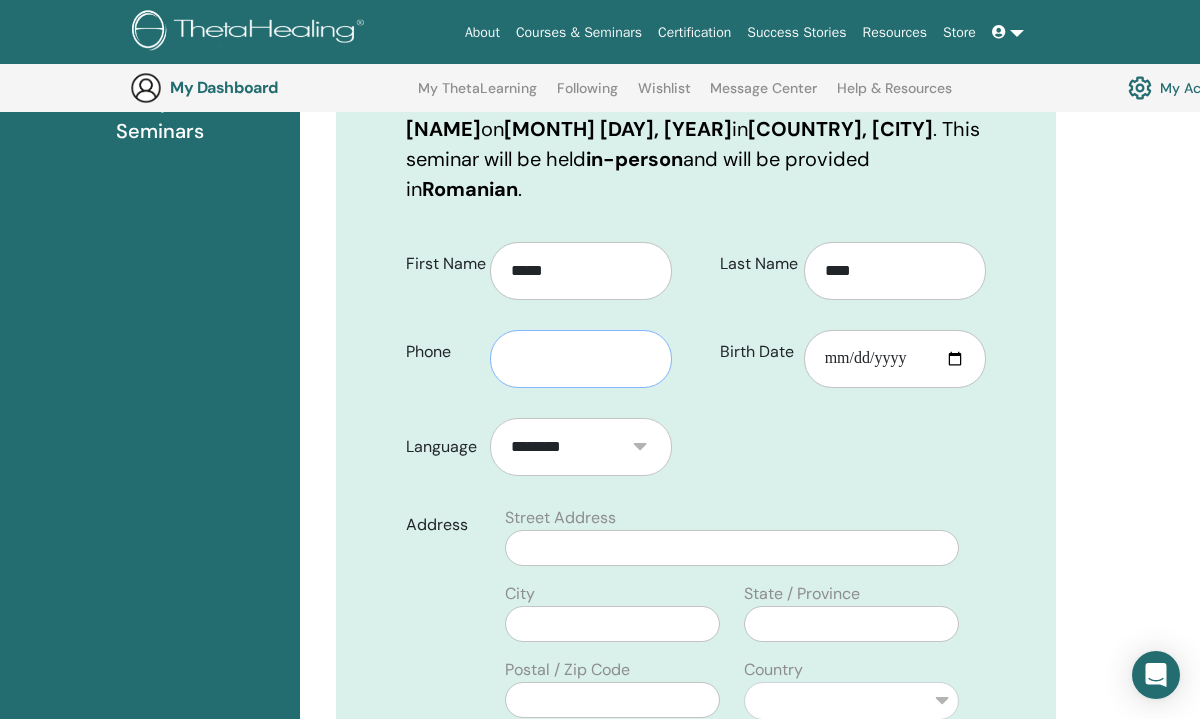 type on "**********" 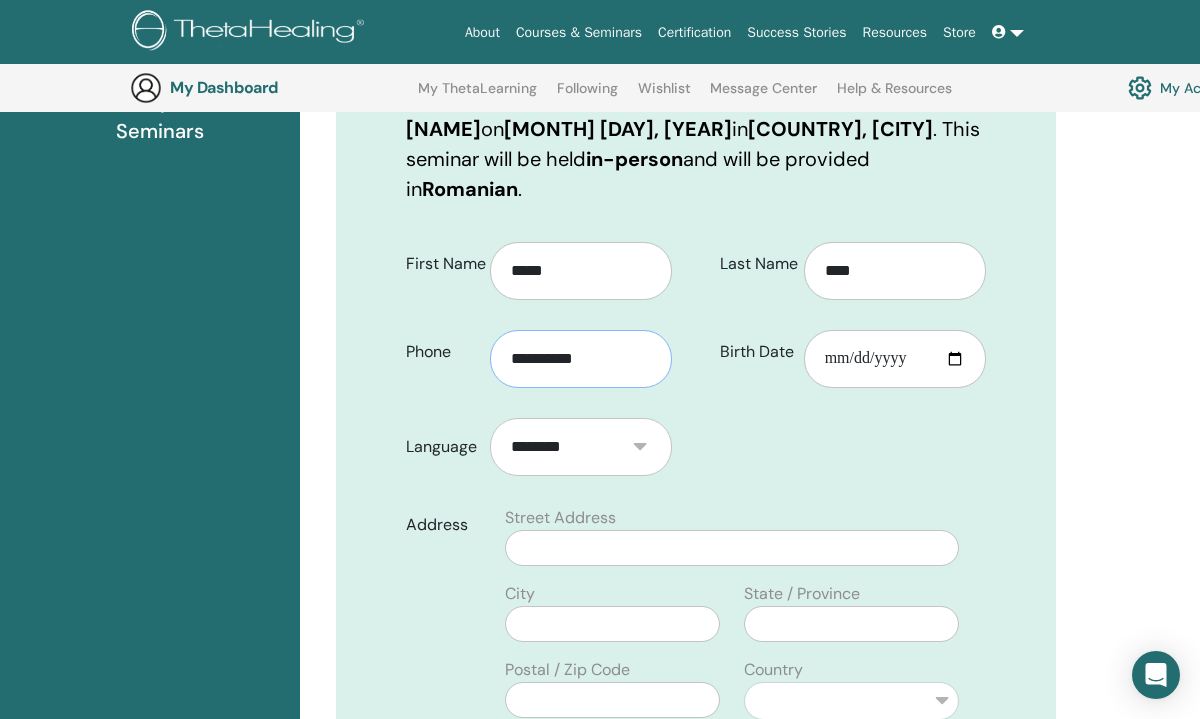 type on "**********" 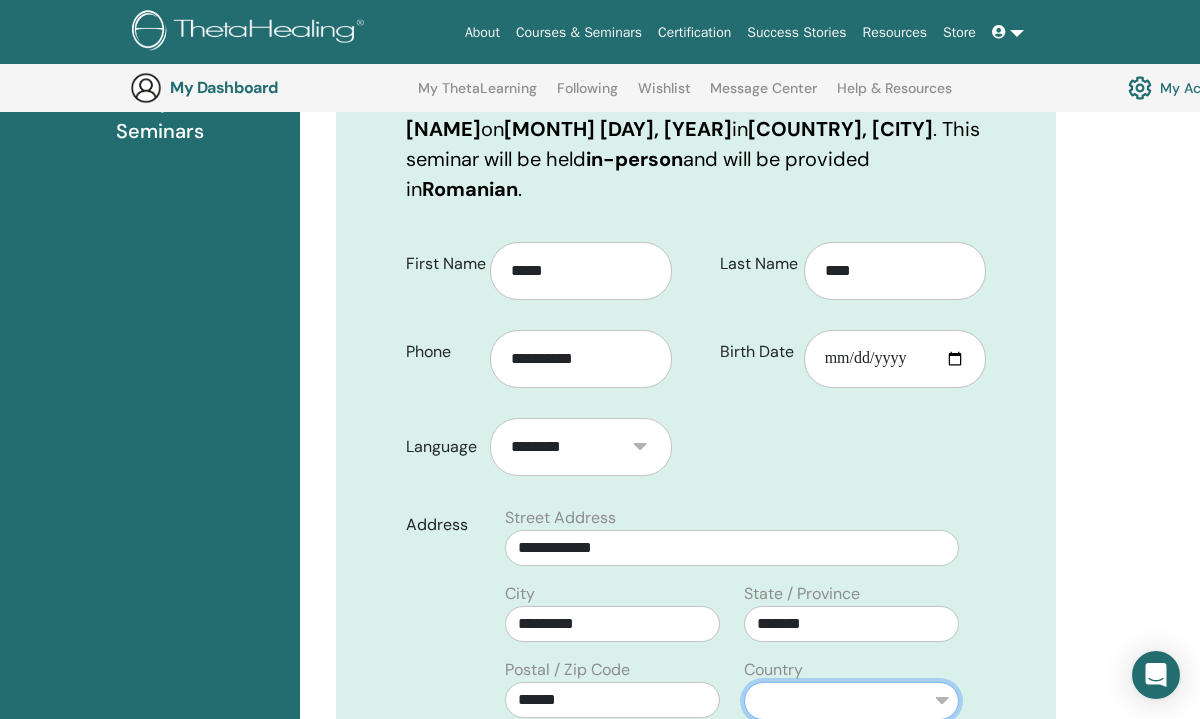 select on "***" 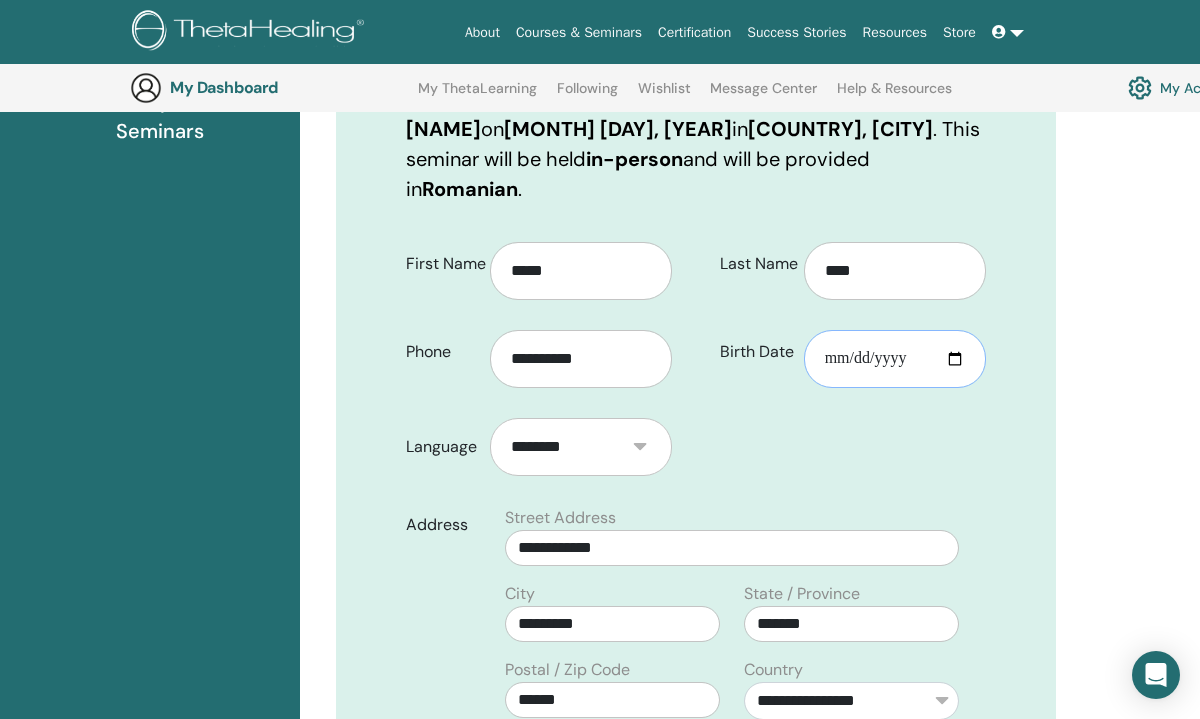 click on "Birth Date" at bounding box center [895, 359] 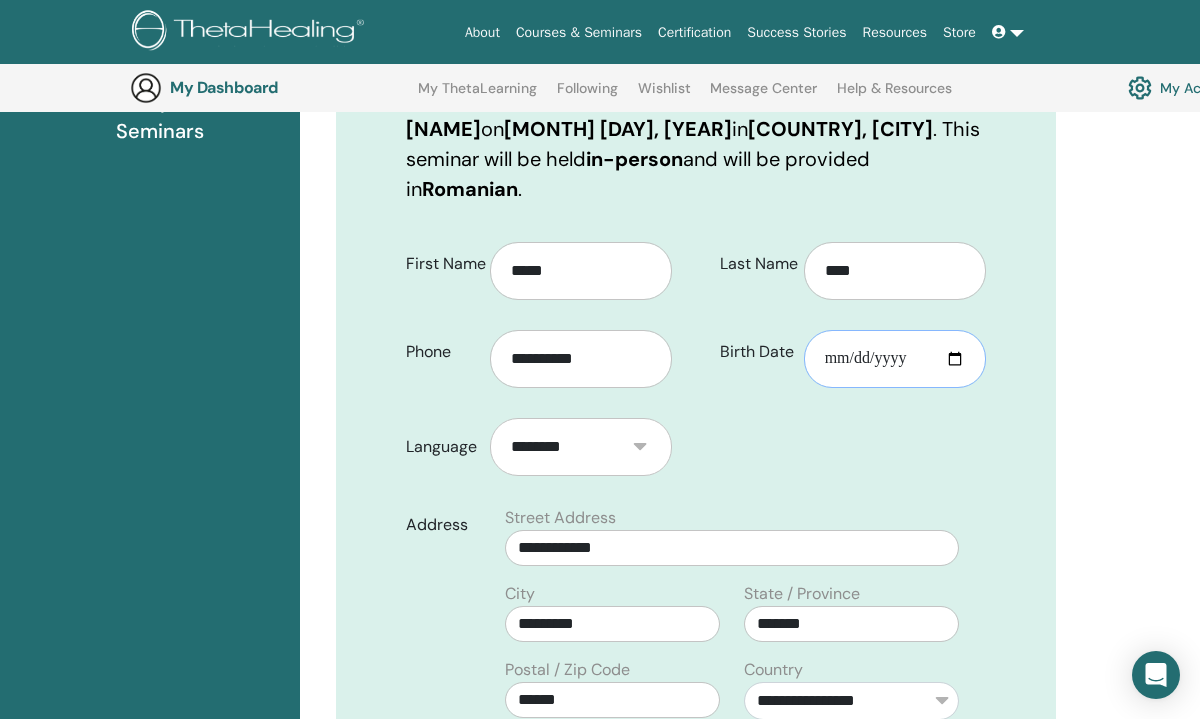 type on "**********" 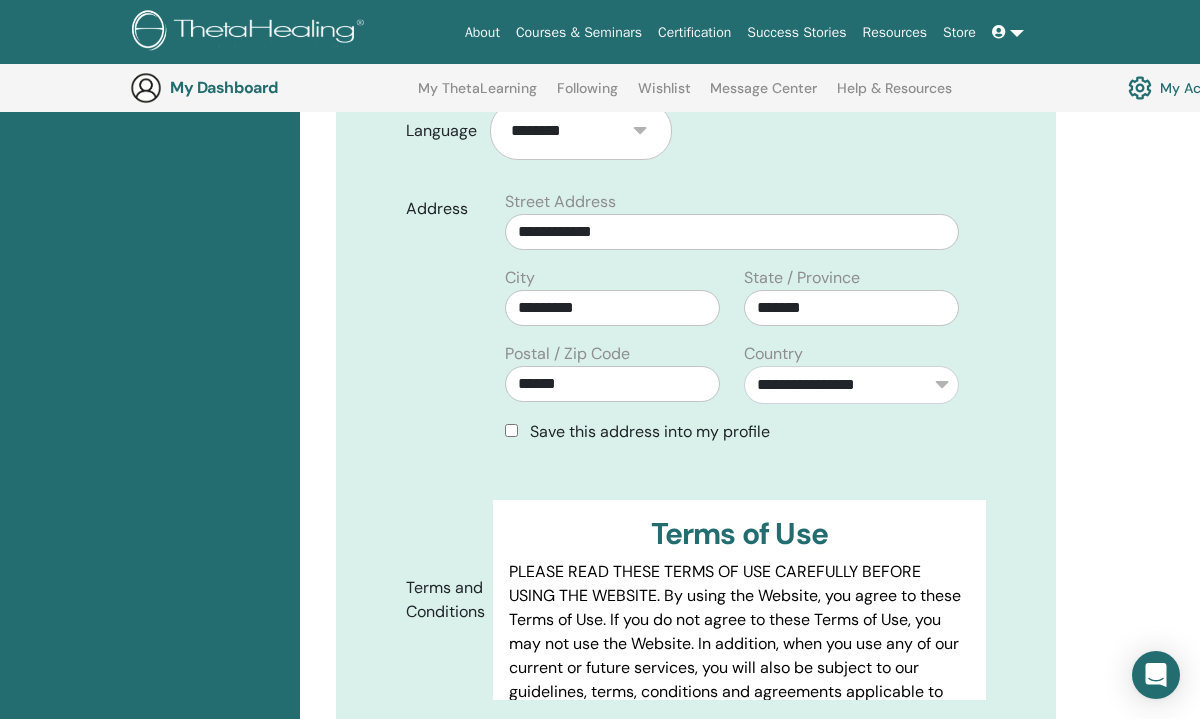 scroll, scrollTop: 668, scrollLeft: 0, axis: vertical 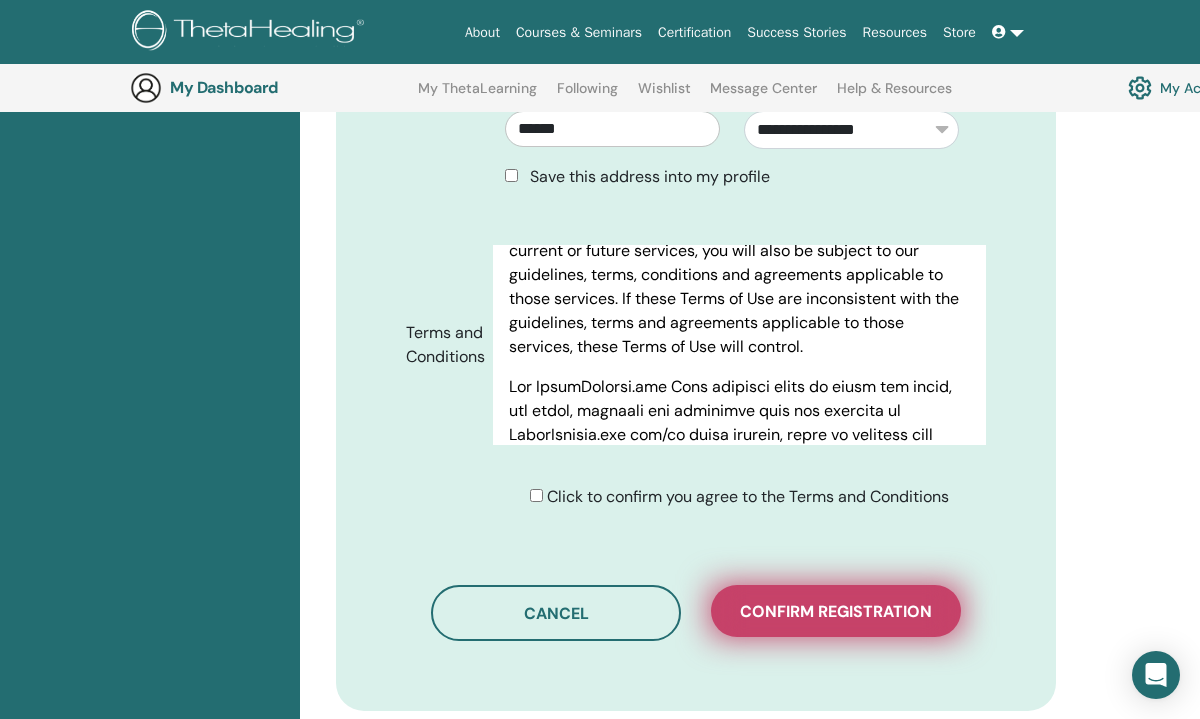 click on "Confirm registration" at bounding box center [836, 611] 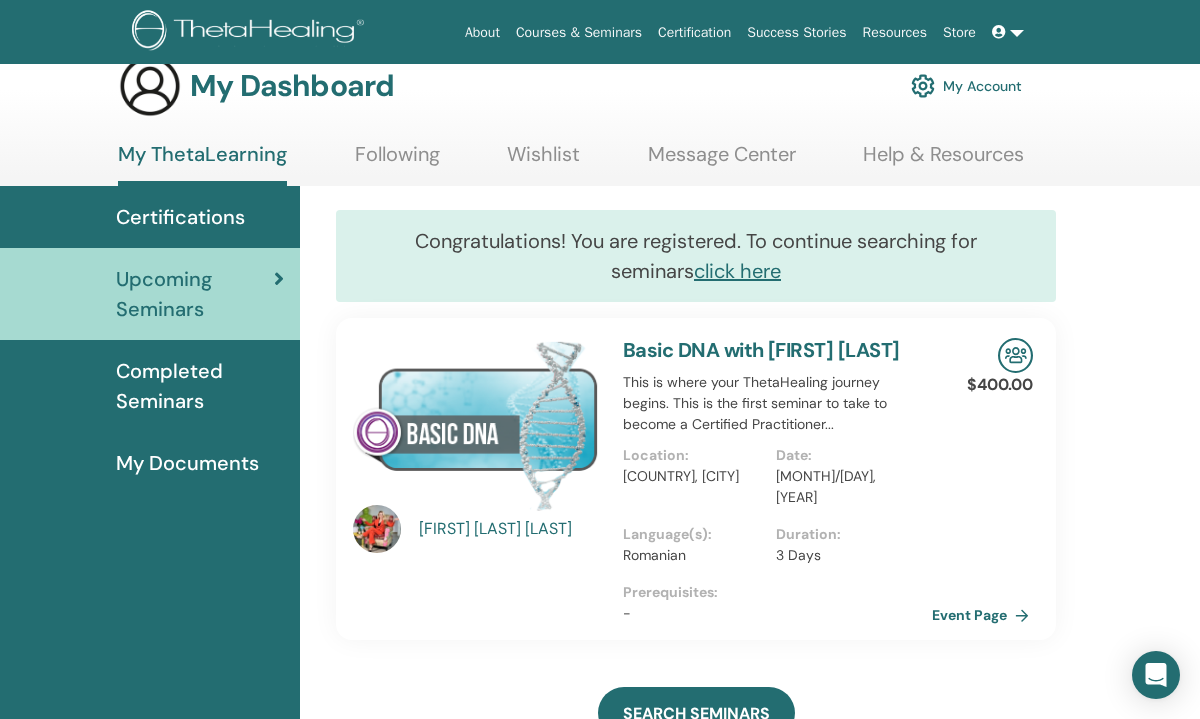 scroll, scrollTop: 31, scrollLeft: 0, axis: vertical 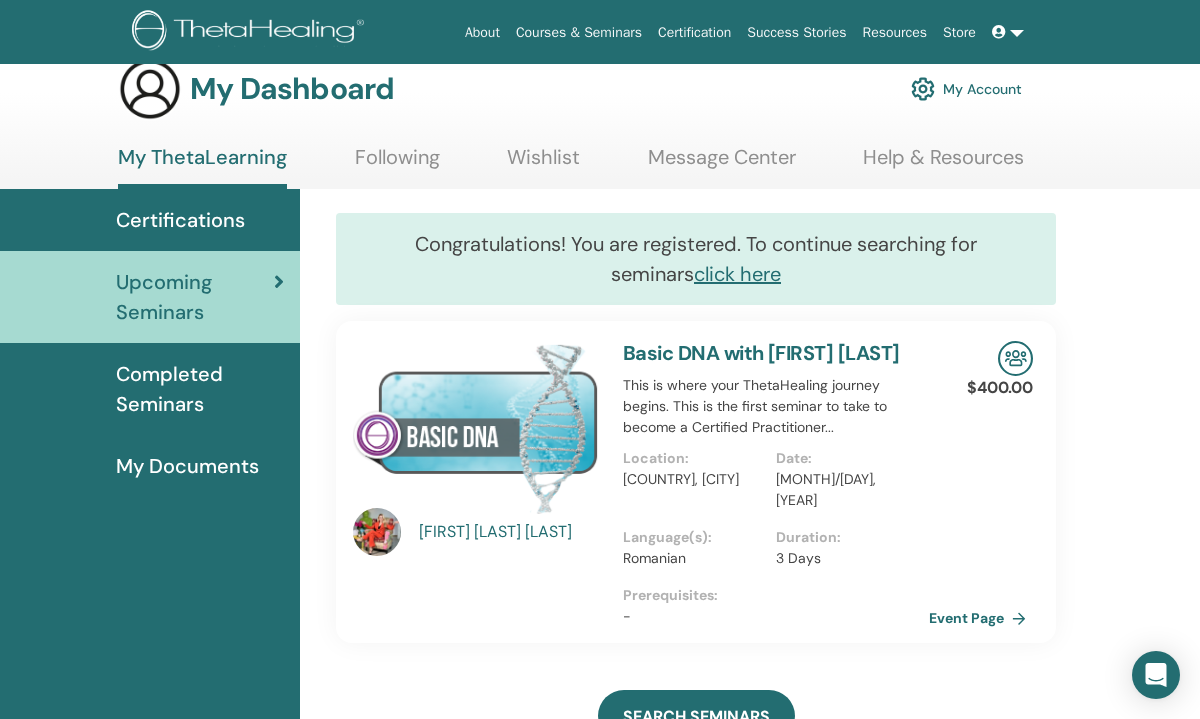 click at bounding box center [476, 427] 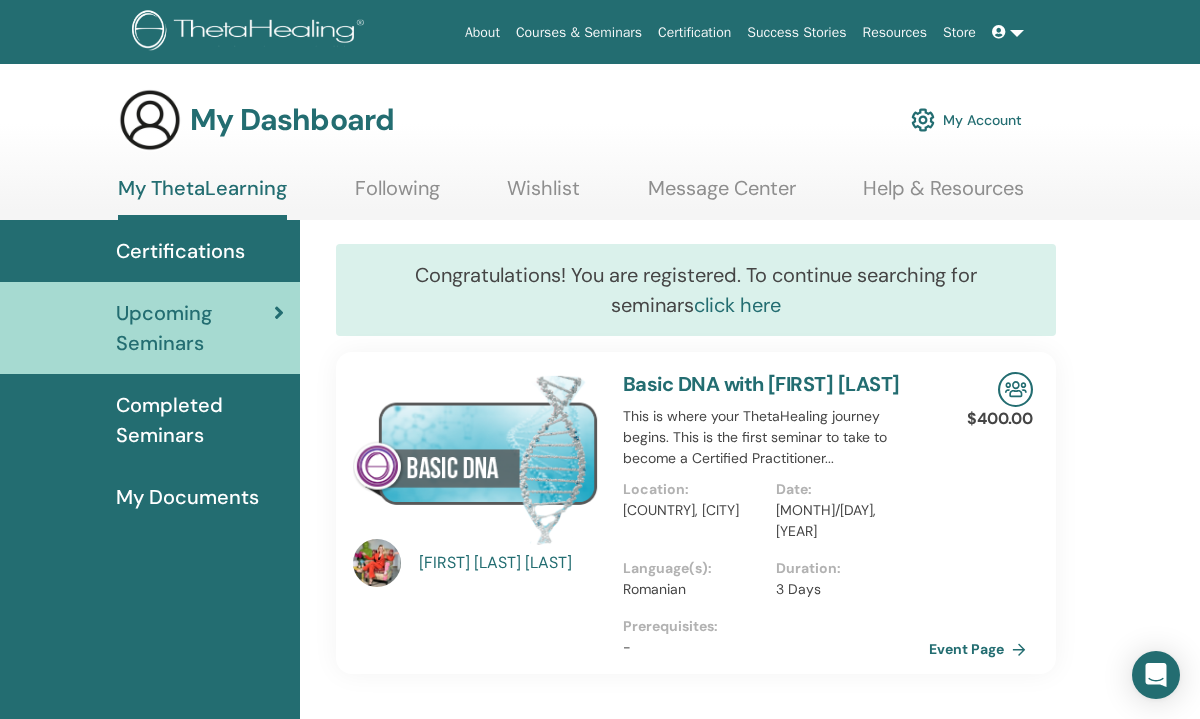 click on "click here" at bounding box center [737, 305] 